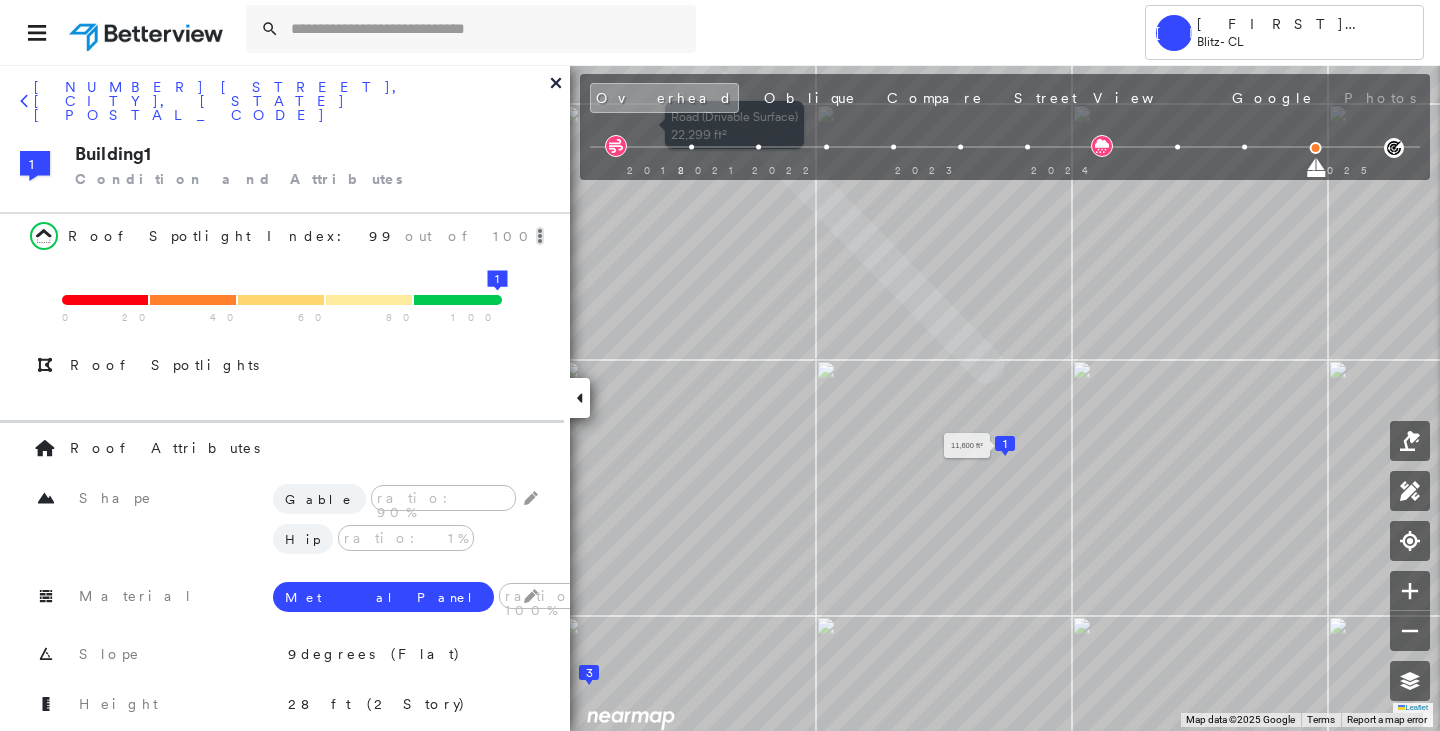 scroll, scrollTop: 0, scrollLeft: 0, axis: both 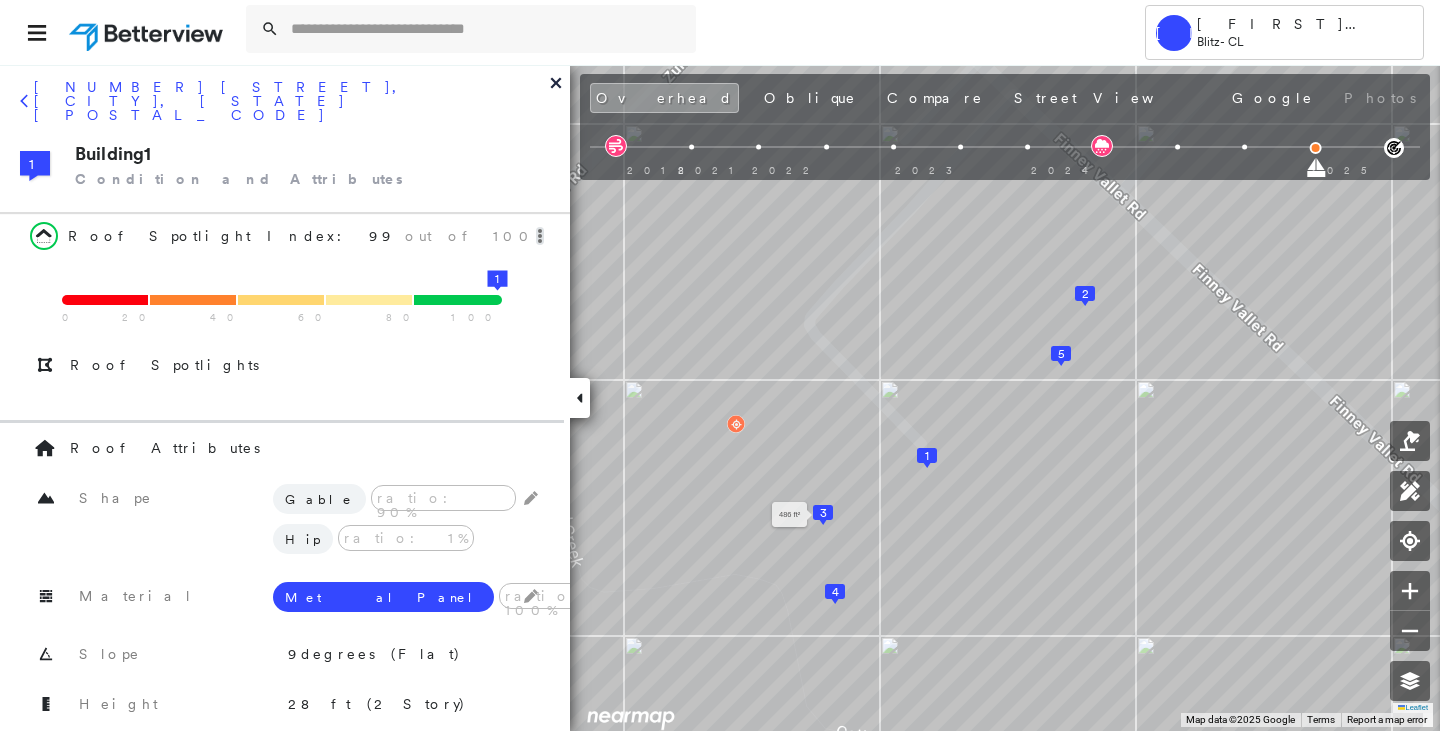 click on "3" at bounding box center [823, 513] 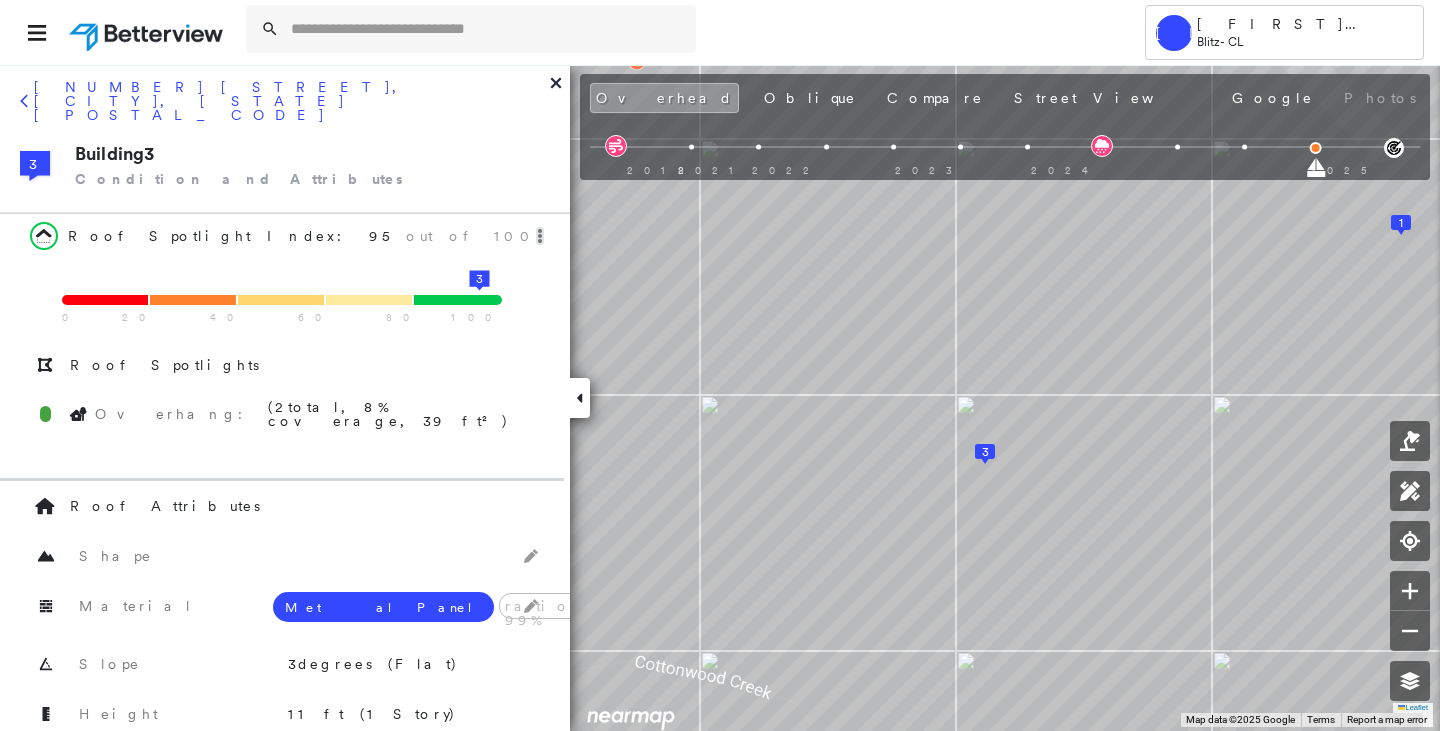 click 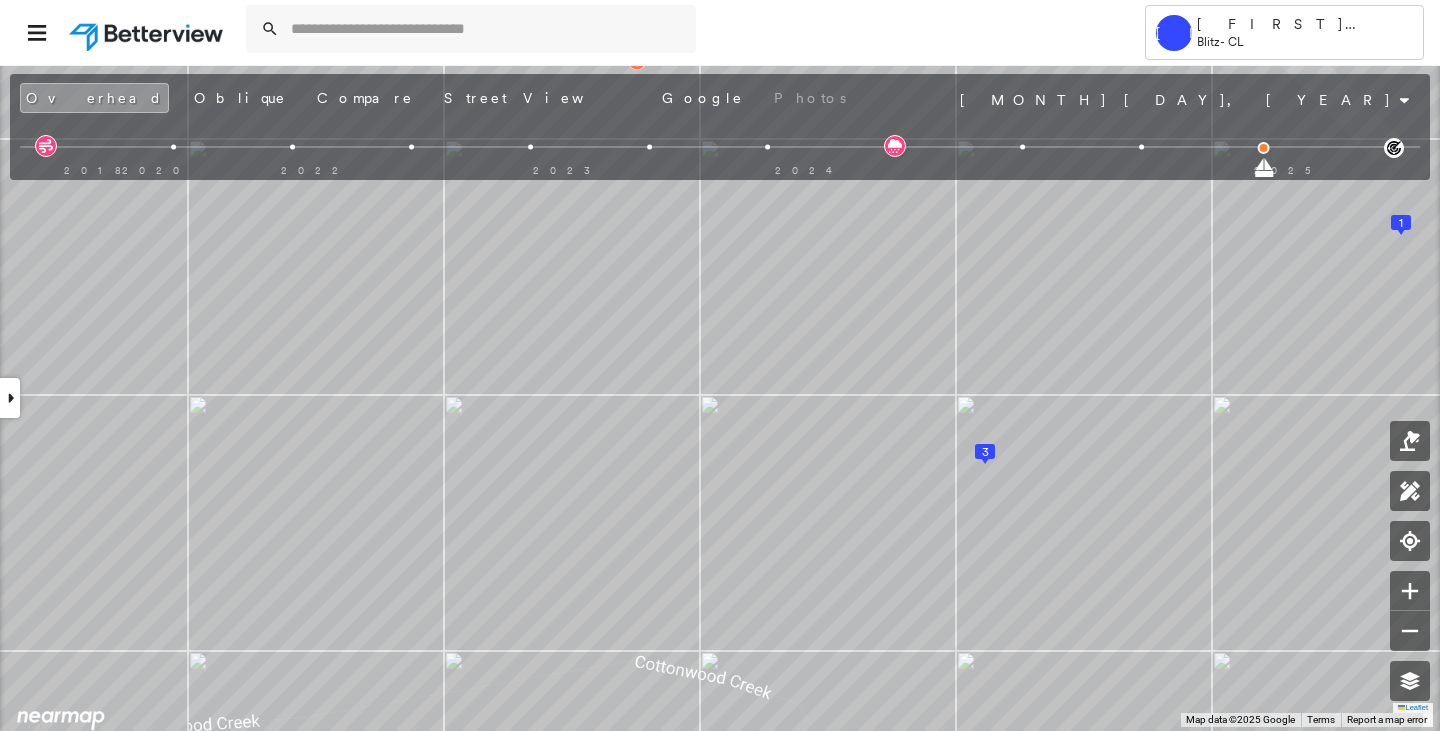 click at bounding box center (10, 398) 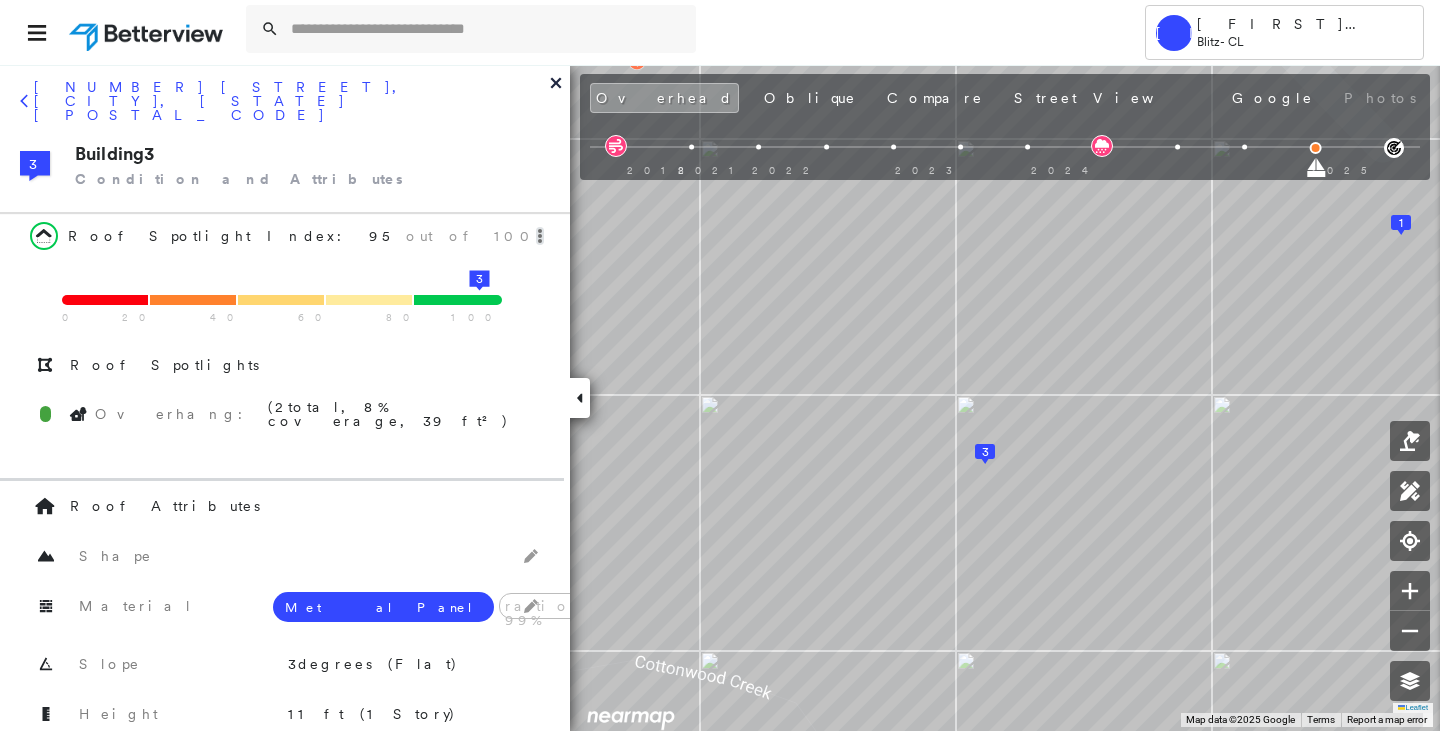 click 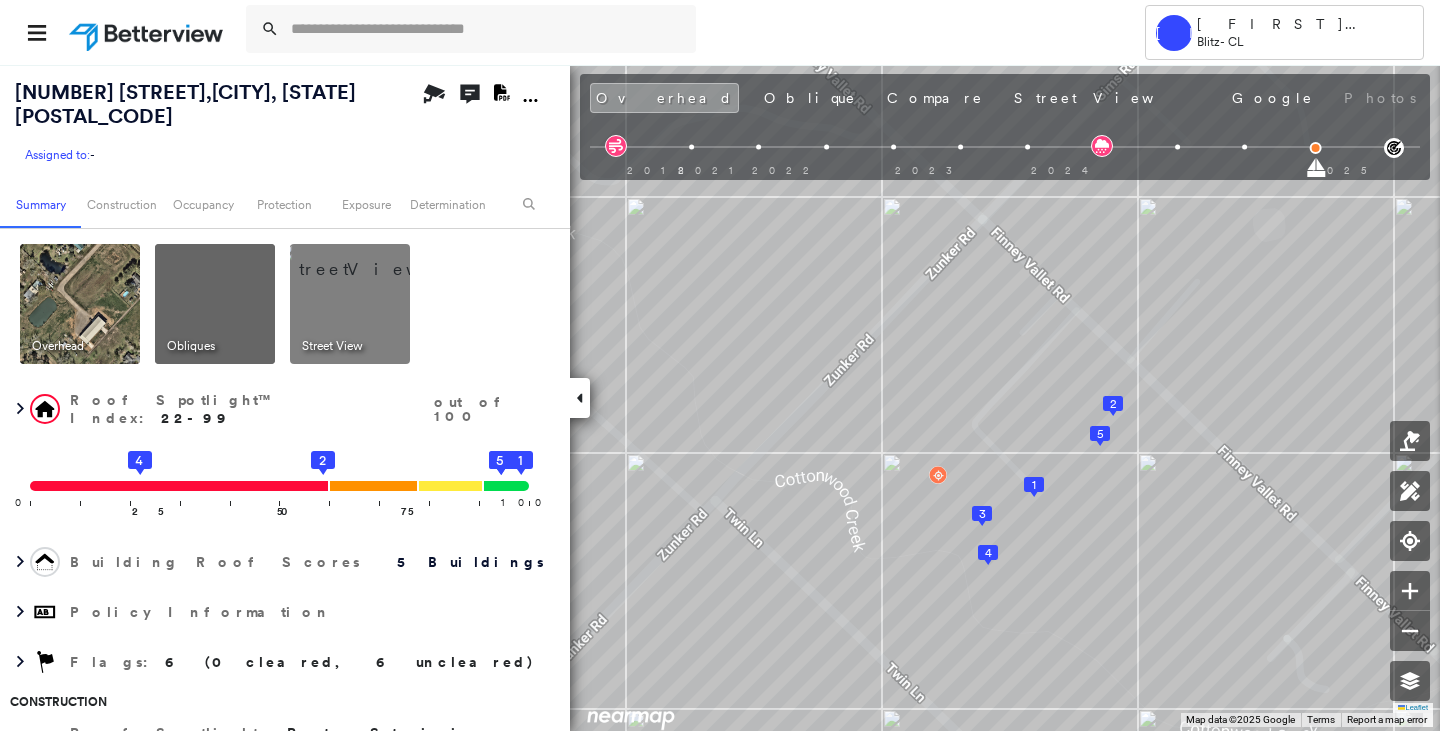 click at bounding box center [374, 259] 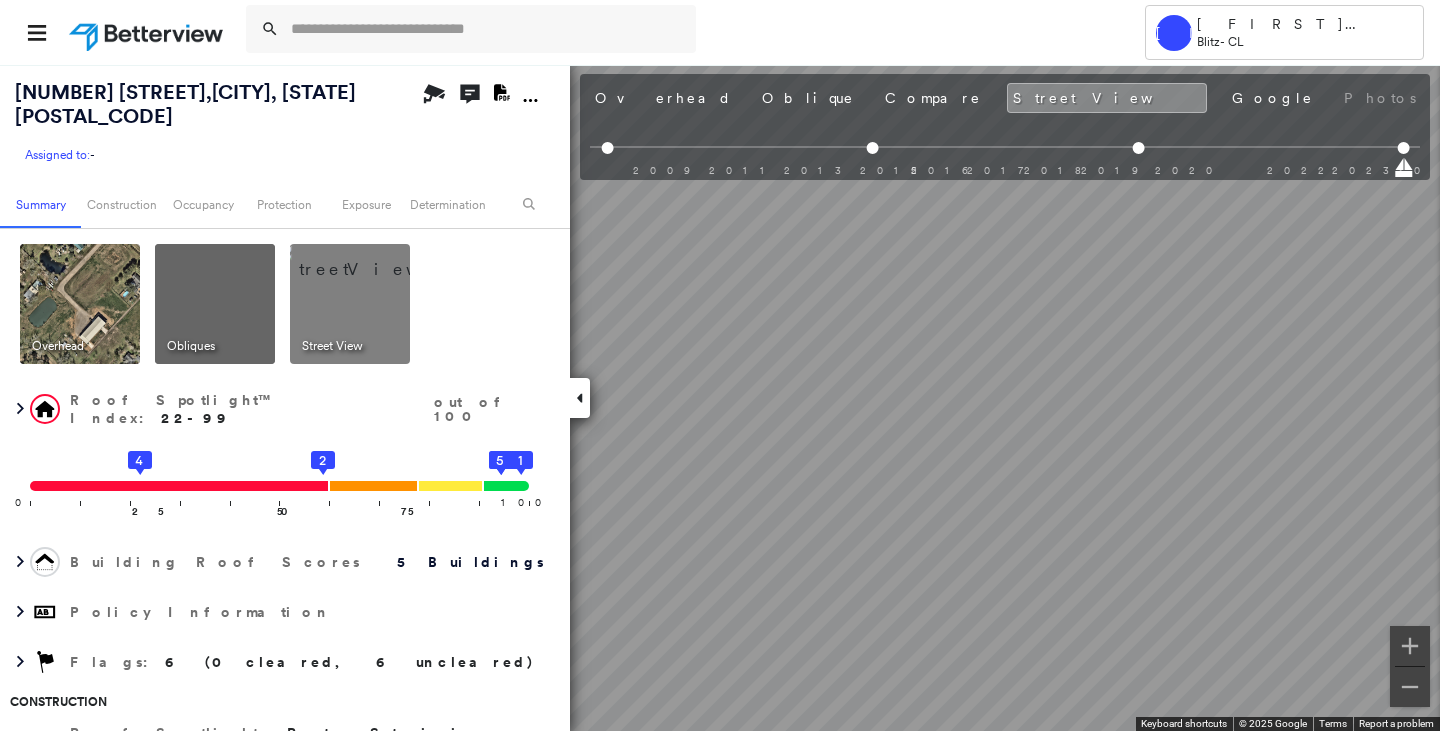 click 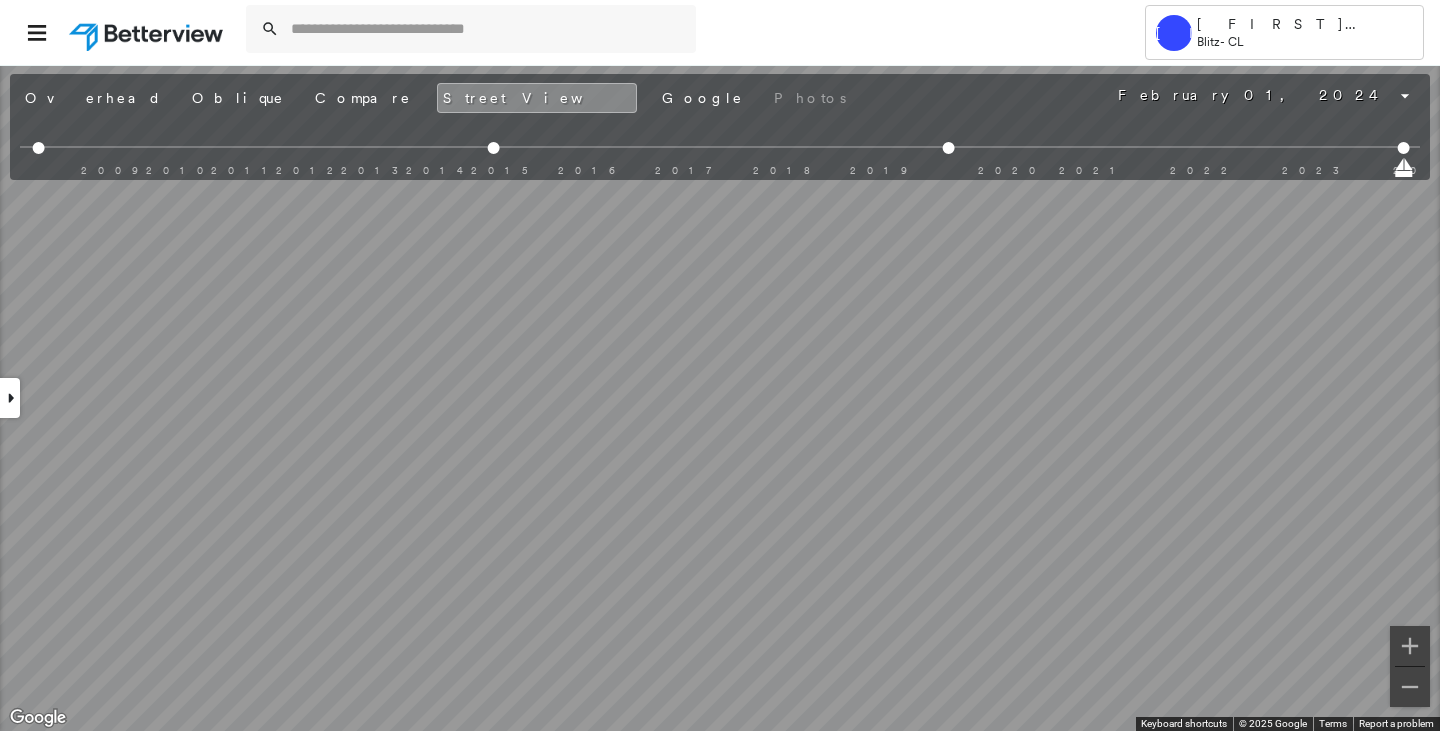 click 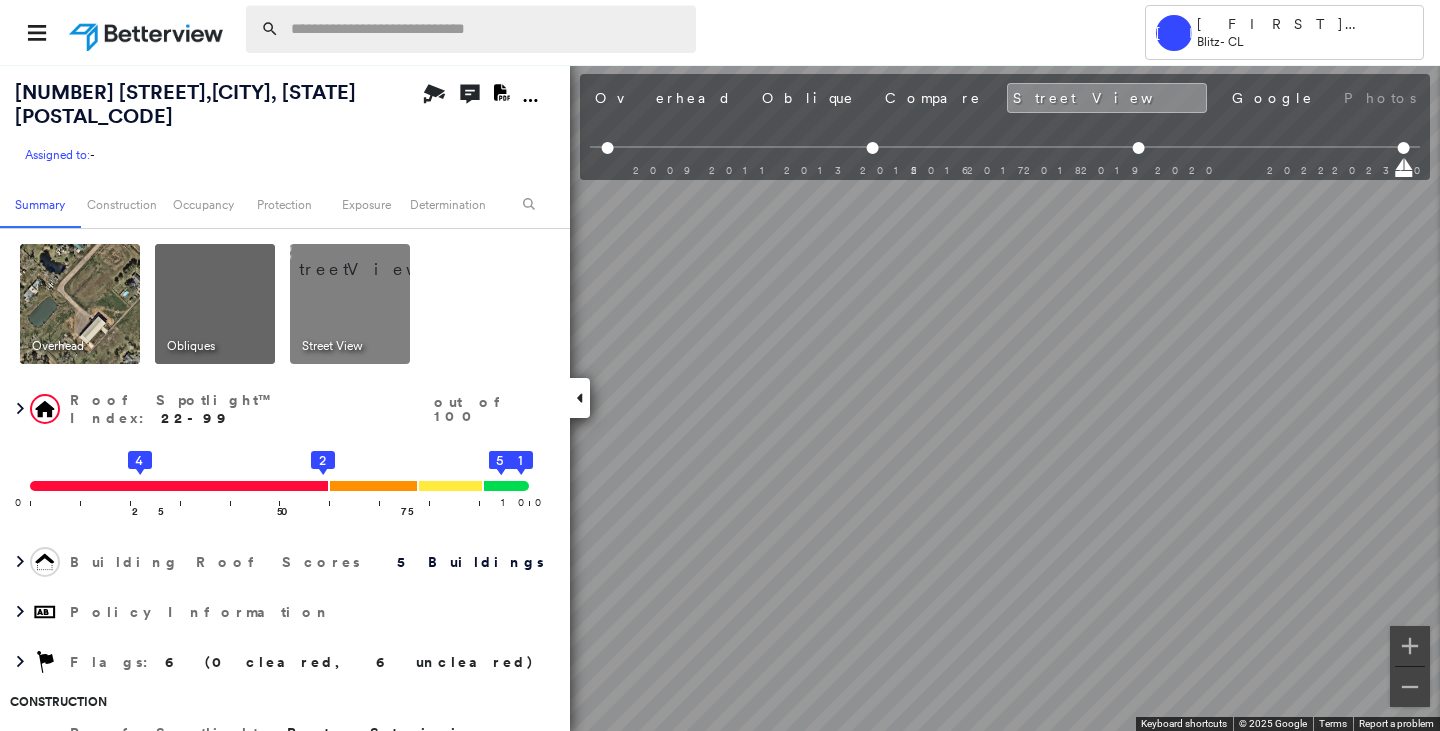 click at bounding box center (487, 29) 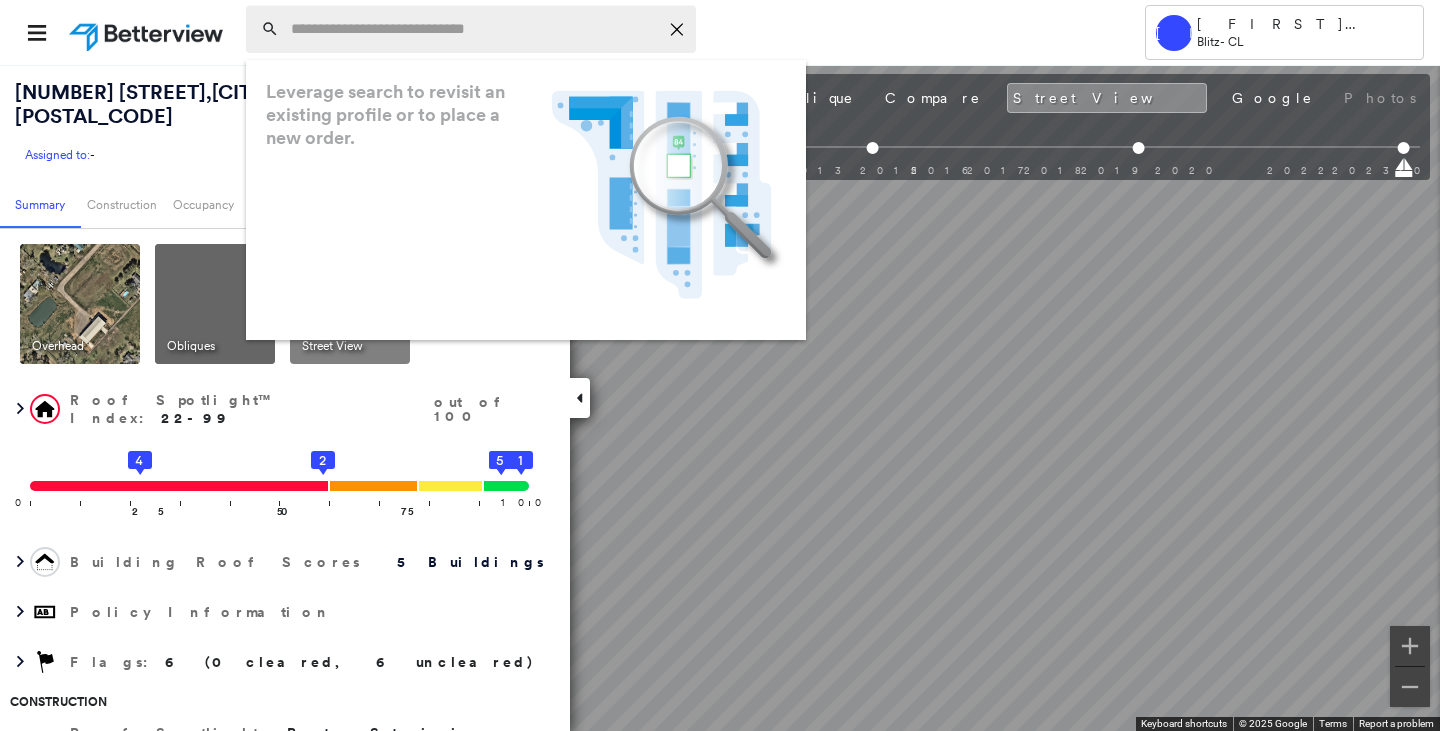 paste on "**********" 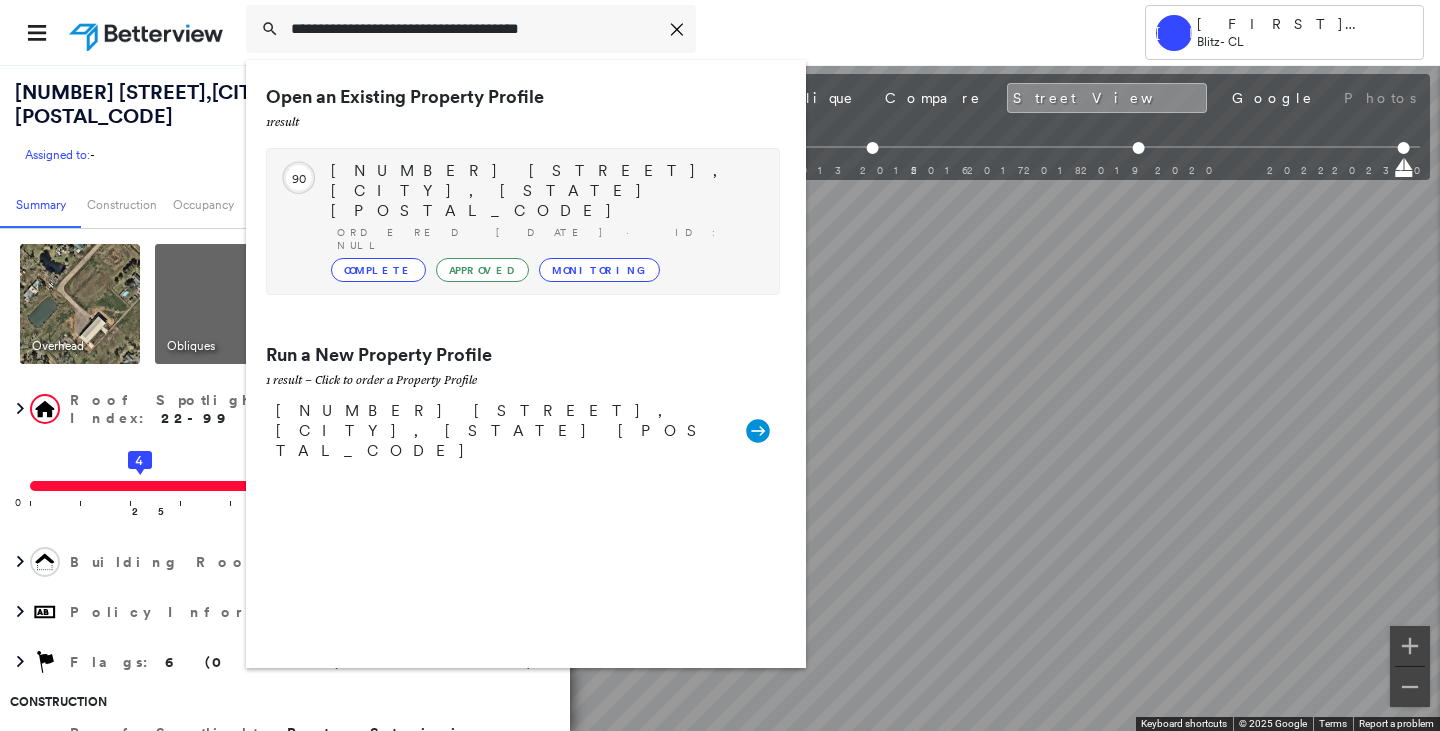 type on "**********" 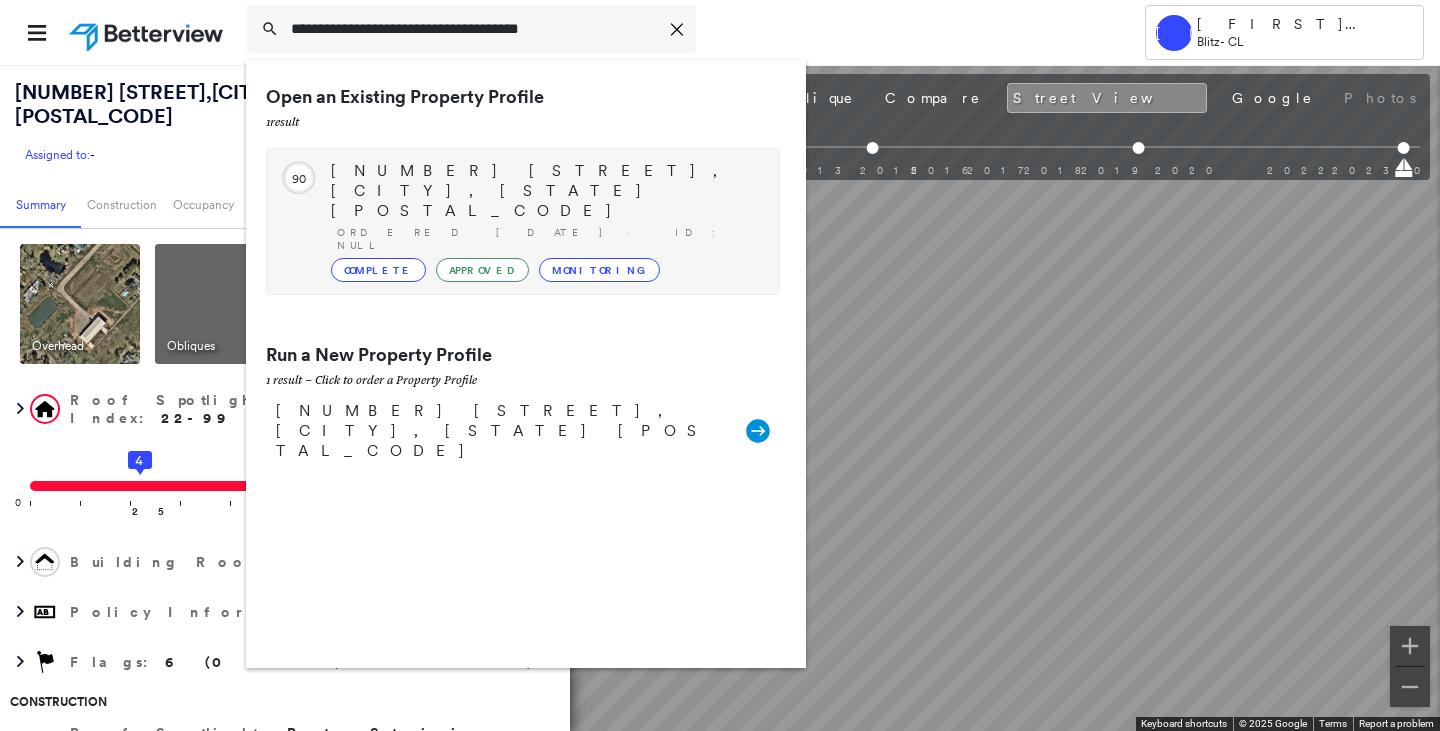 click on "[NUMBER] [STREET], [CITY], [STATE] [POSTAL_CODE]" at bounding box center [545, 191] 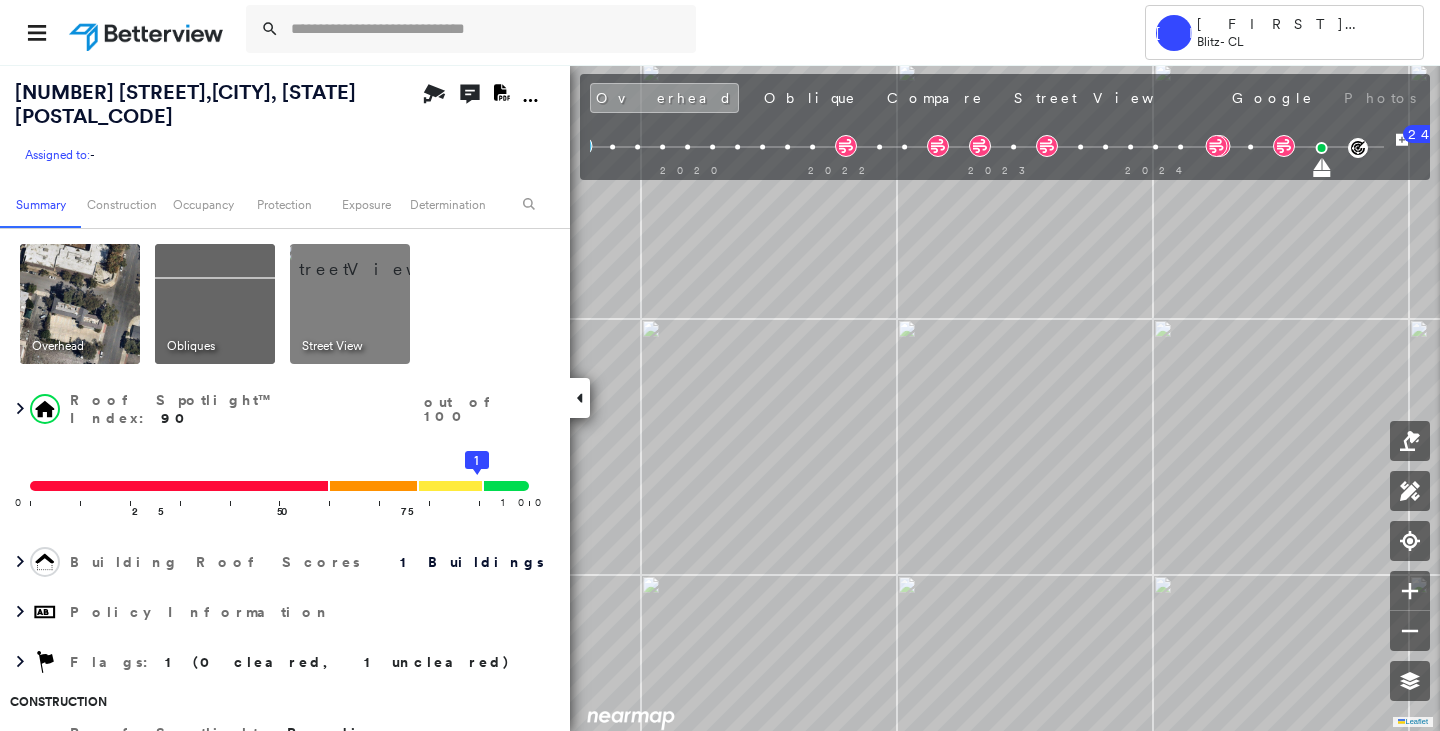 click at bounding box center [374, 259] 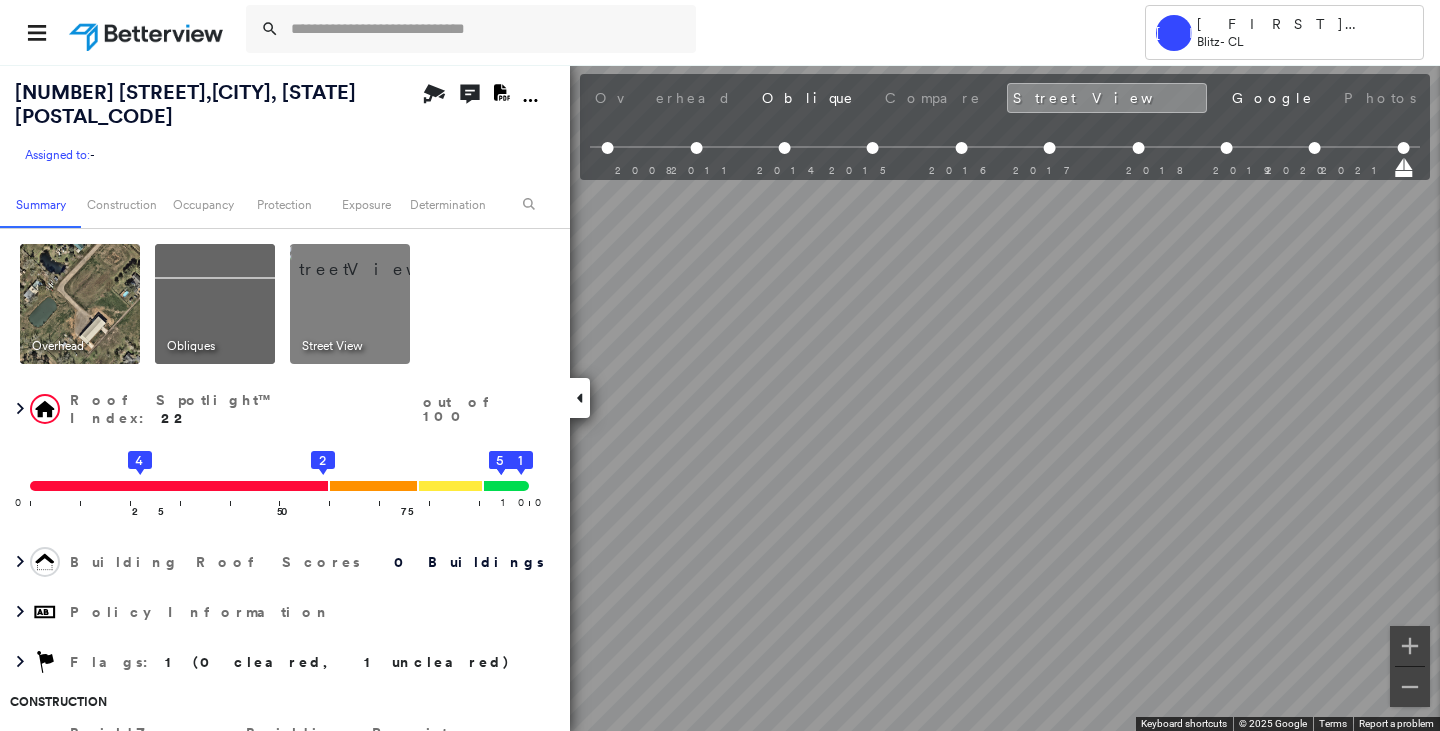 scroll, scrollTop: 0, scrollLeft: 830, axis: horizontal 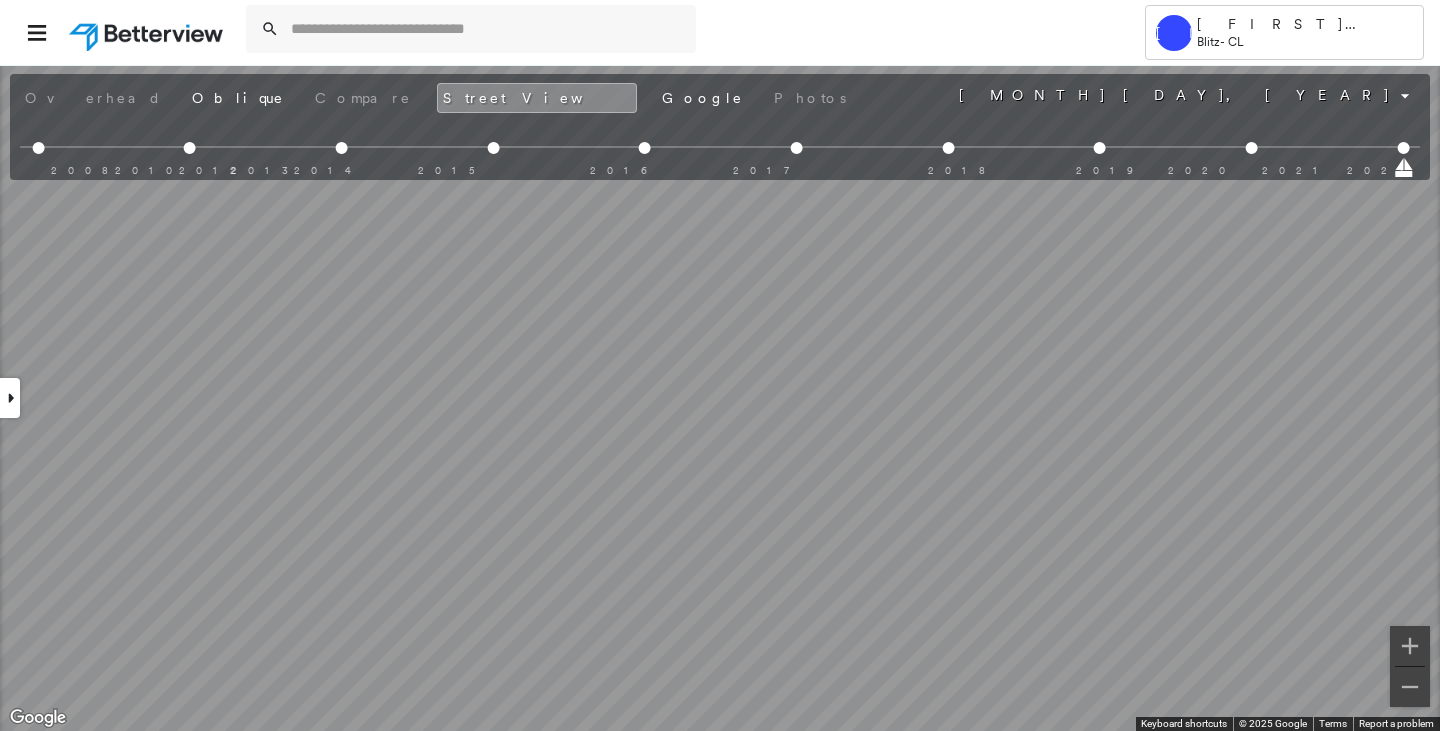 click 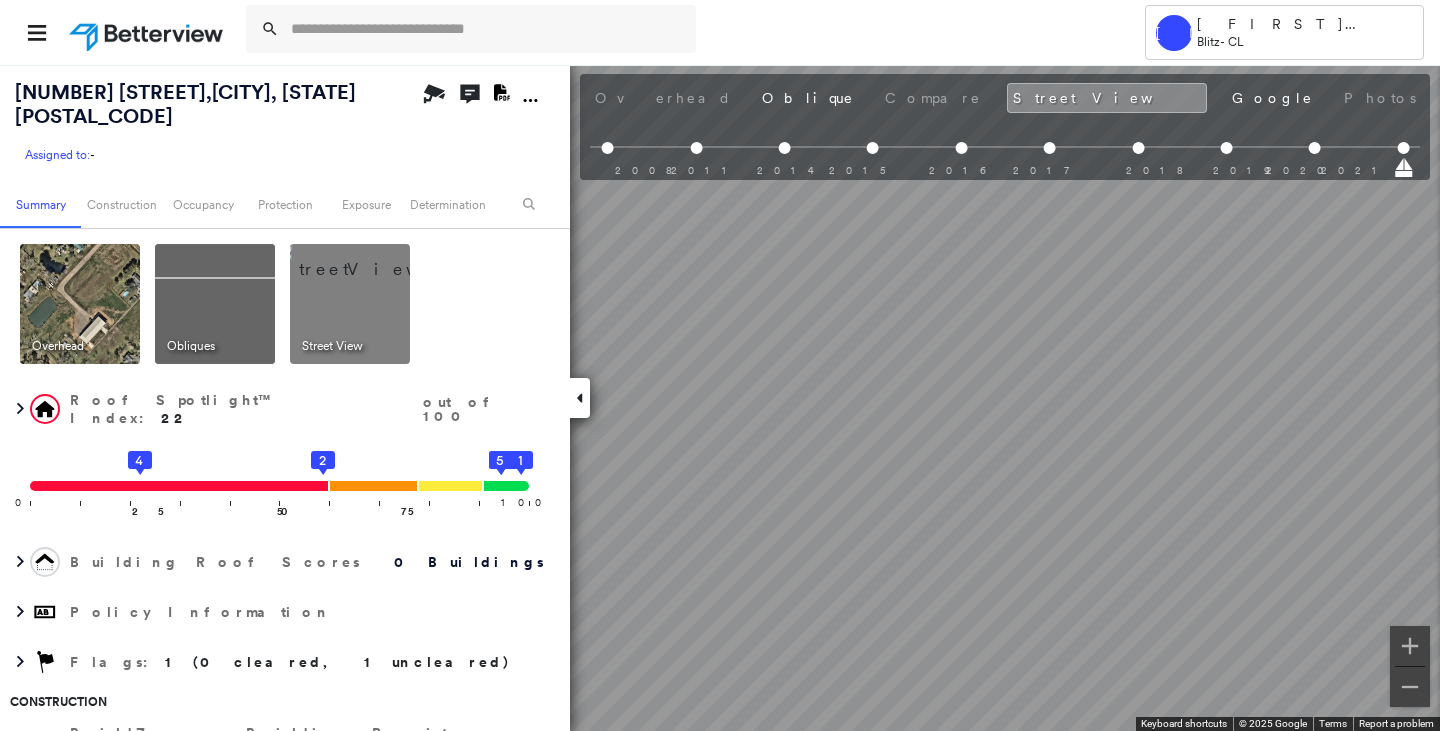 click at bounding box center (80, 304) 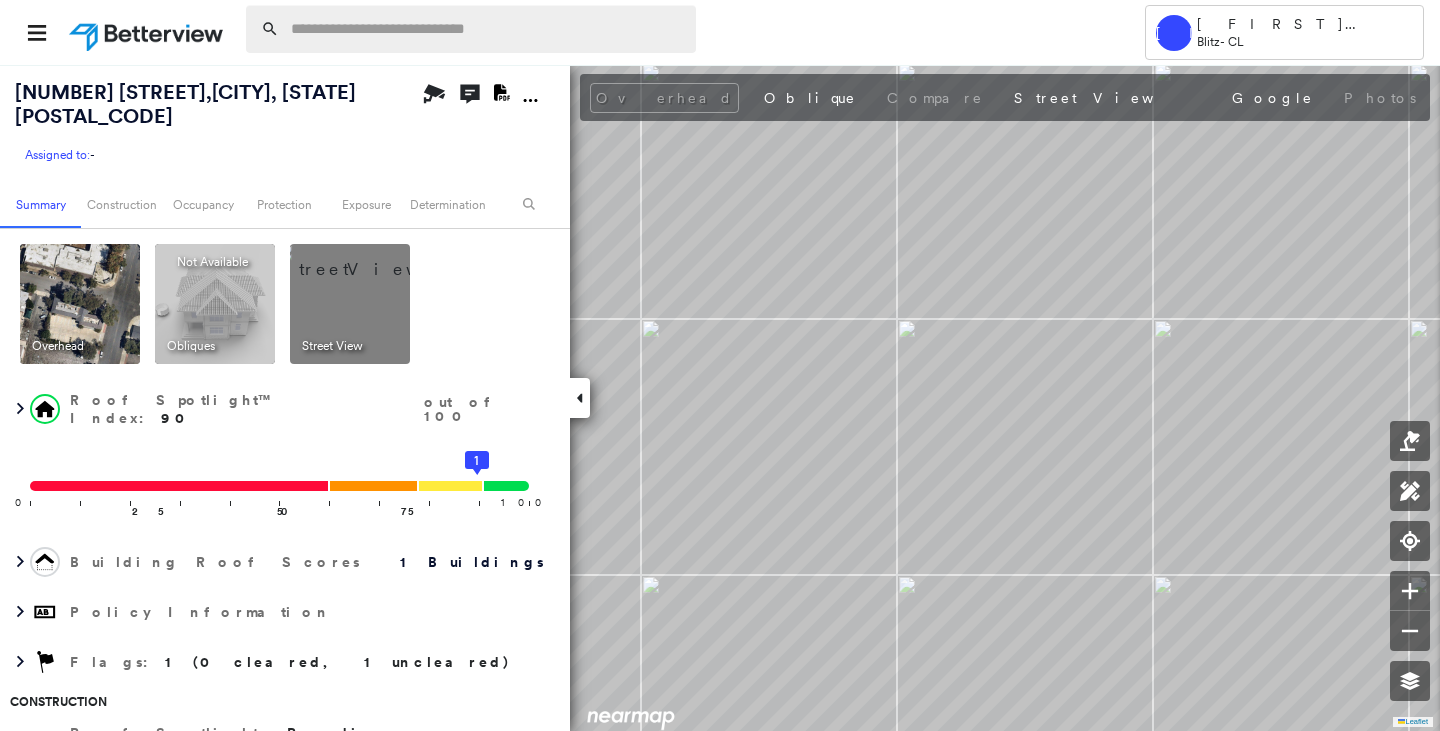 click at bounding box center (487, 29) 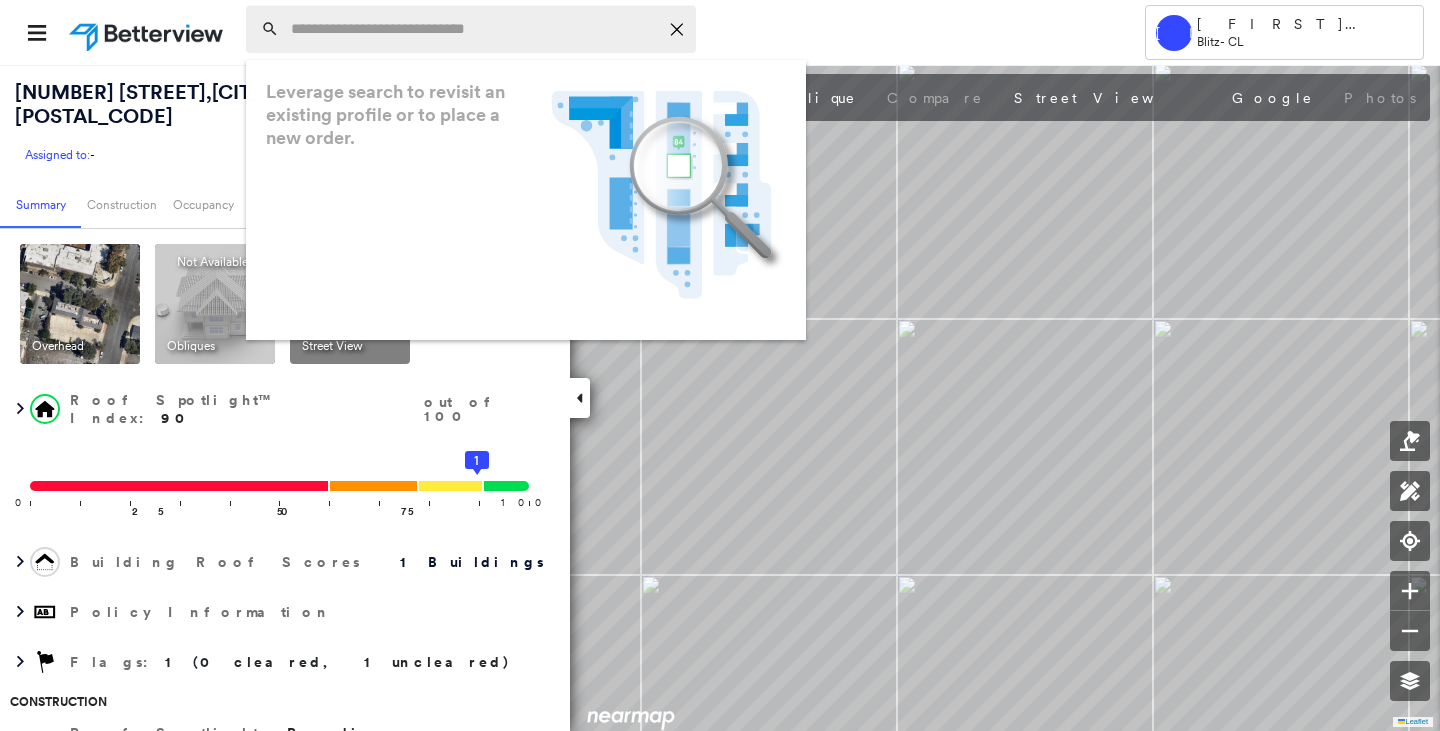 paste on "**********" 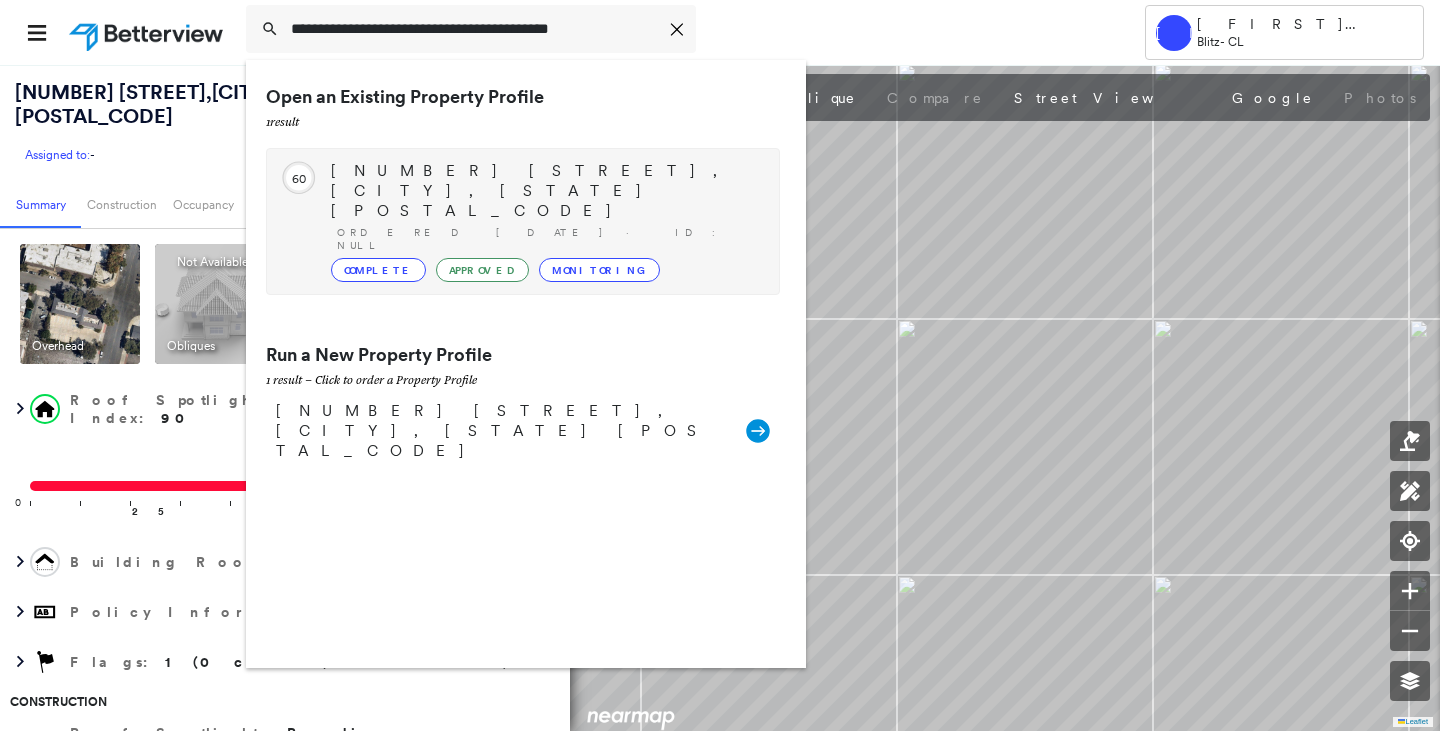 type on "**********" 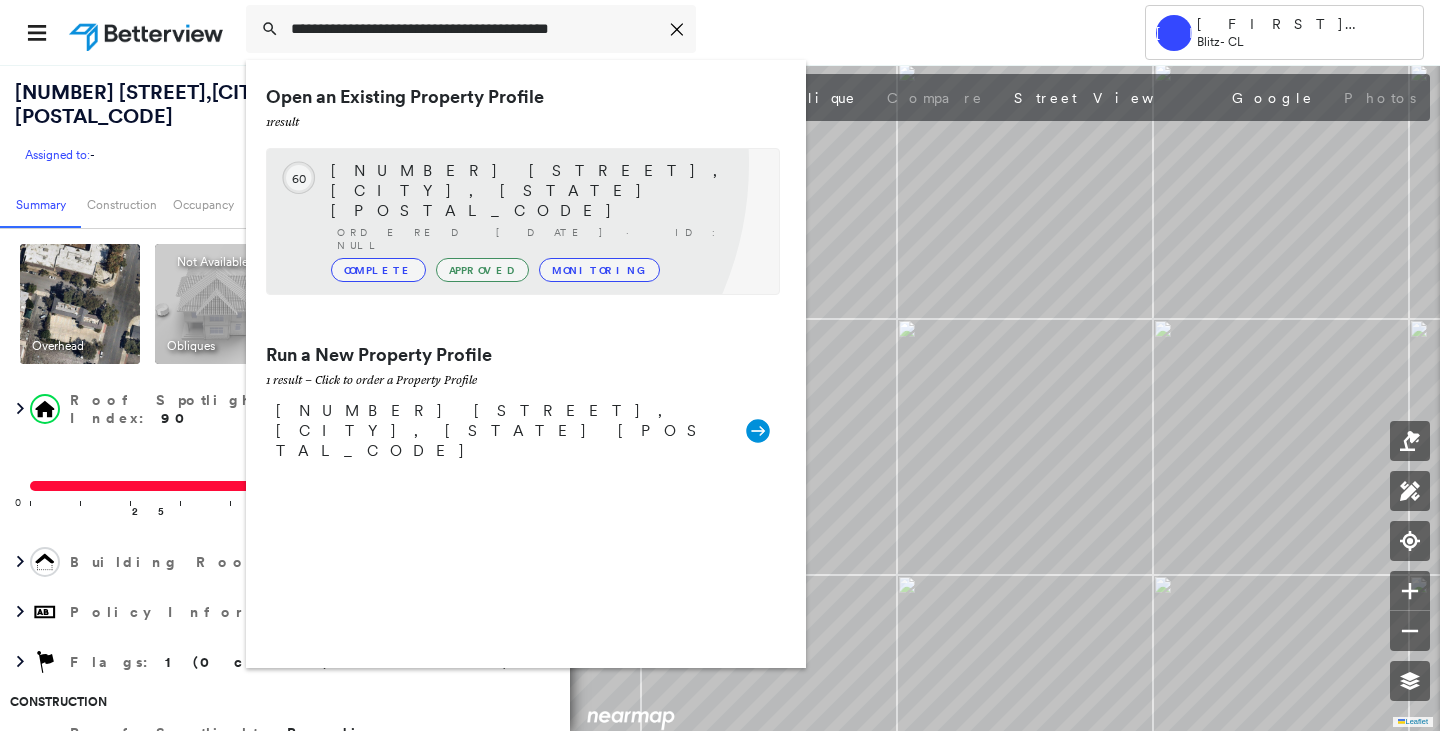 click on "[NUMBER] [STREET], [CITY], [STATE] [POSTAL_CODE]" at bounding box center (545, 191) 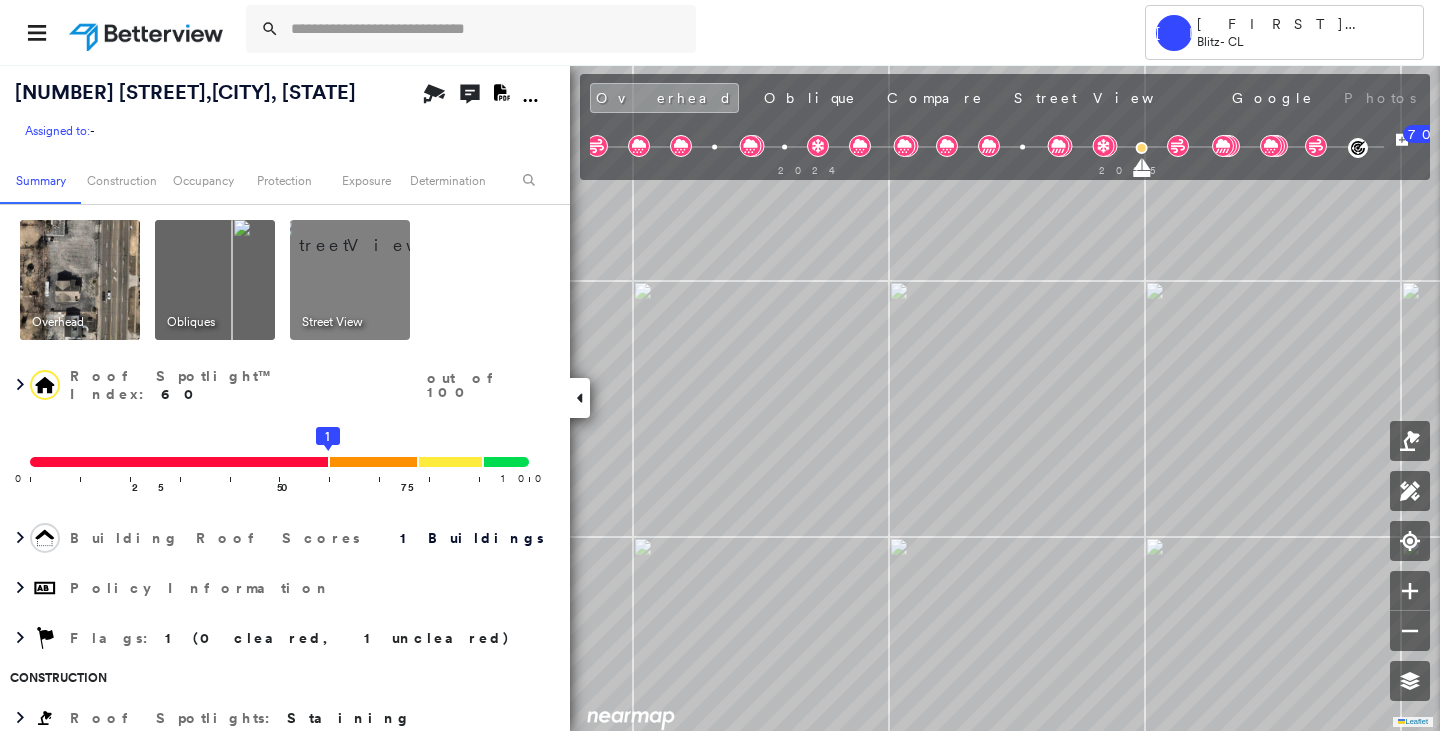 click at bounding box center (374, 235) 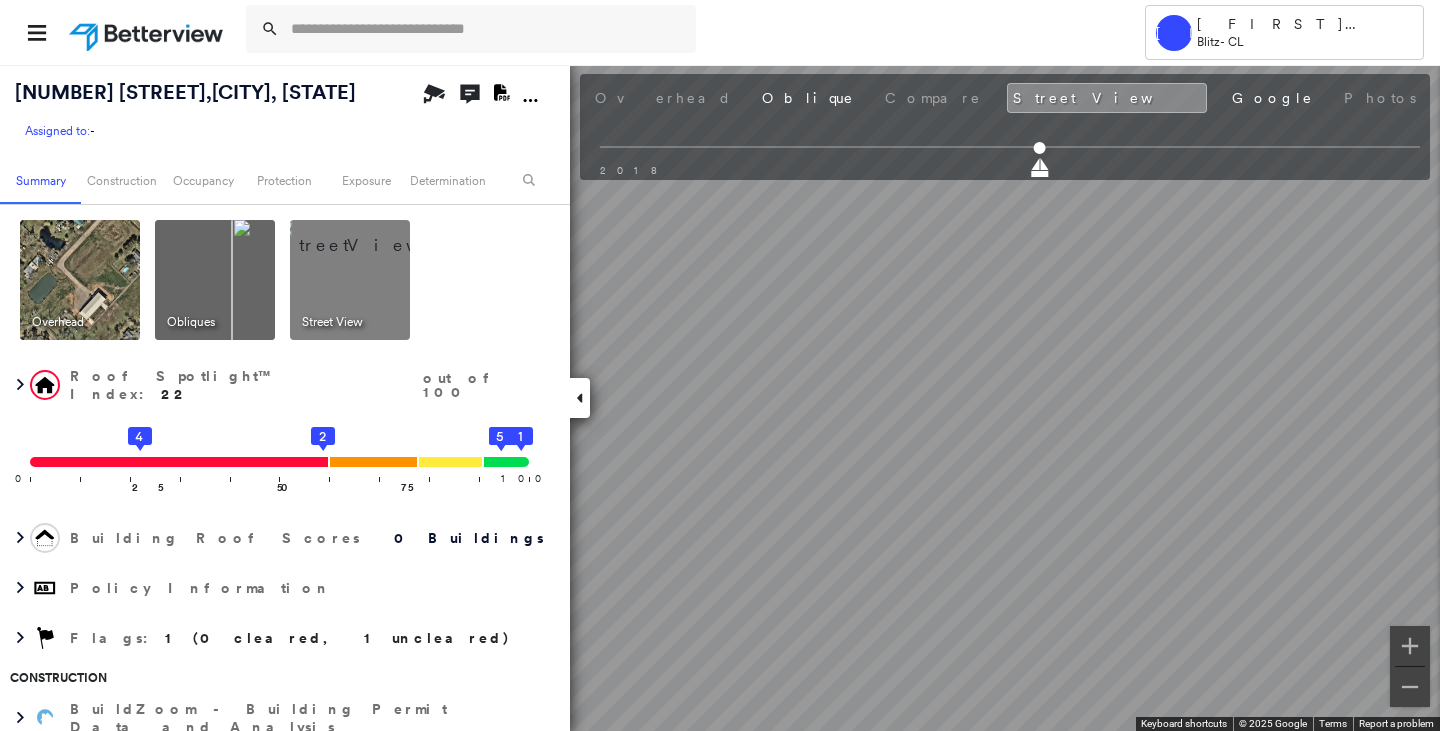 click at bounding box center (80, 280) 